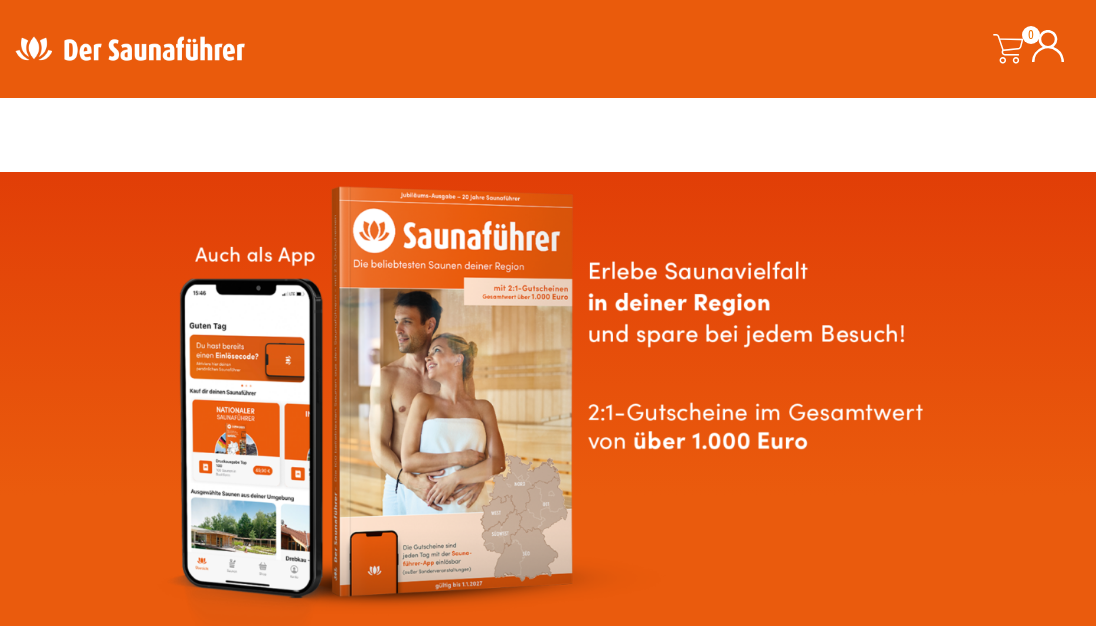 scroll, scrollTop: 3200, scrollLeft: 0, axis: vertical 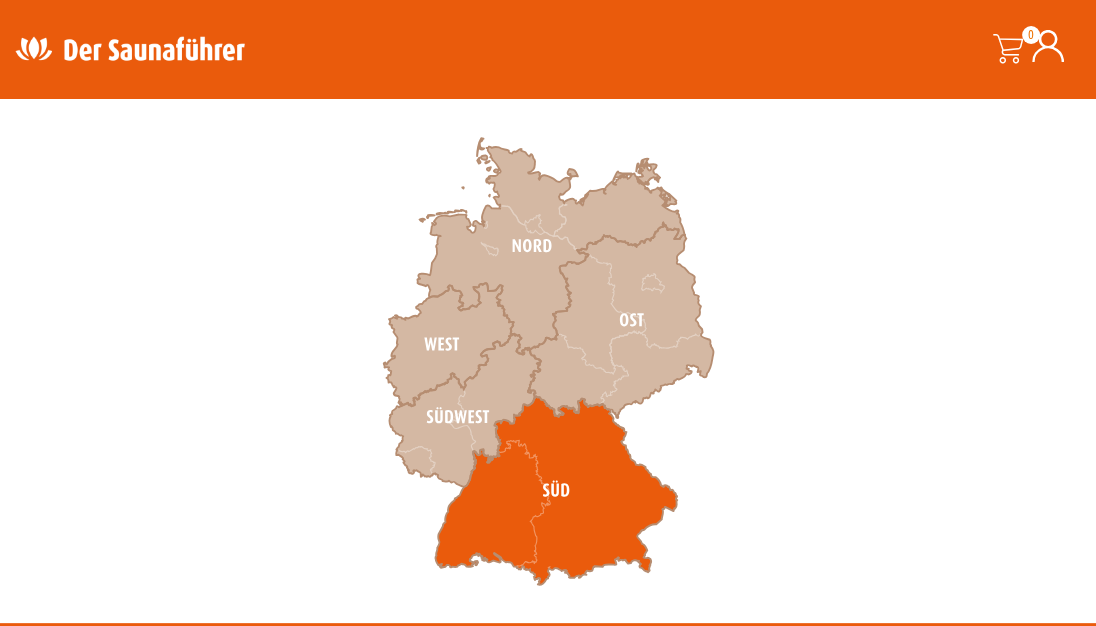 click 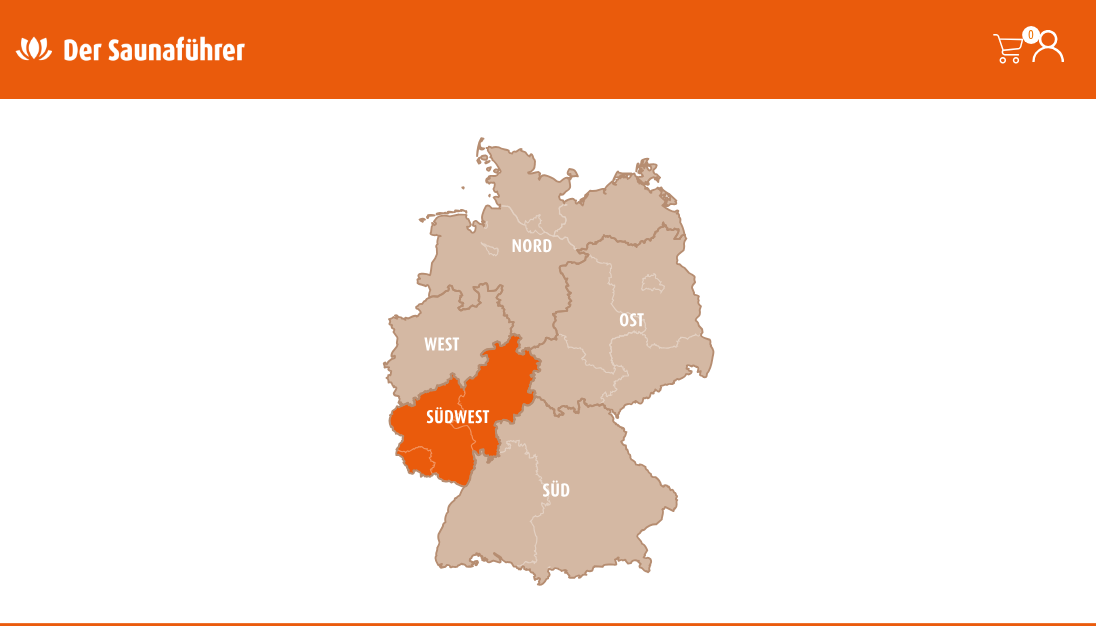 click 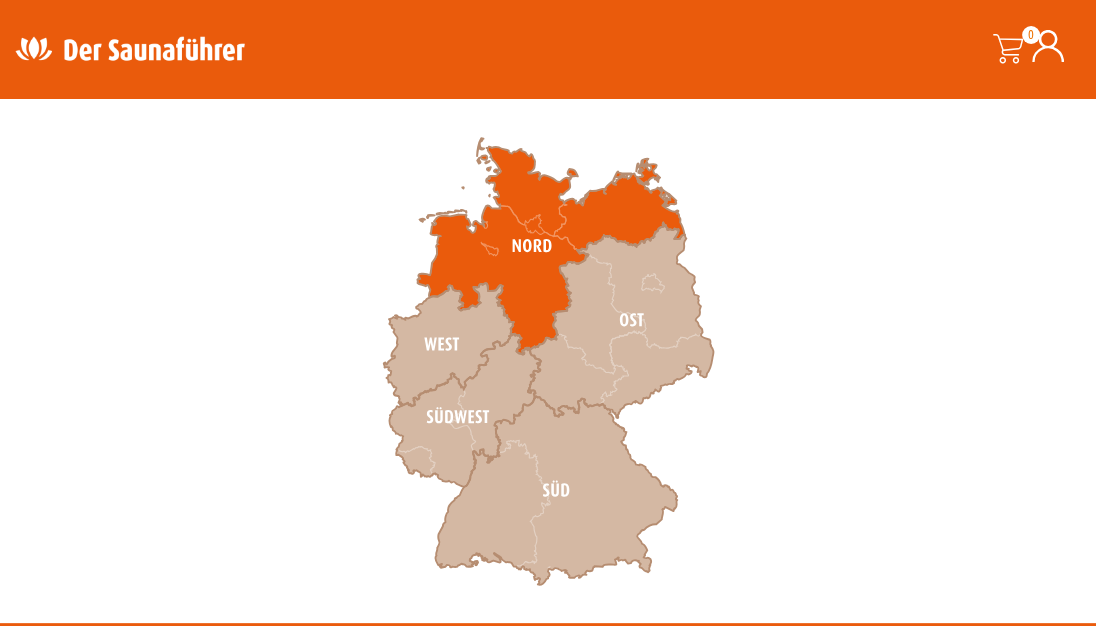 click 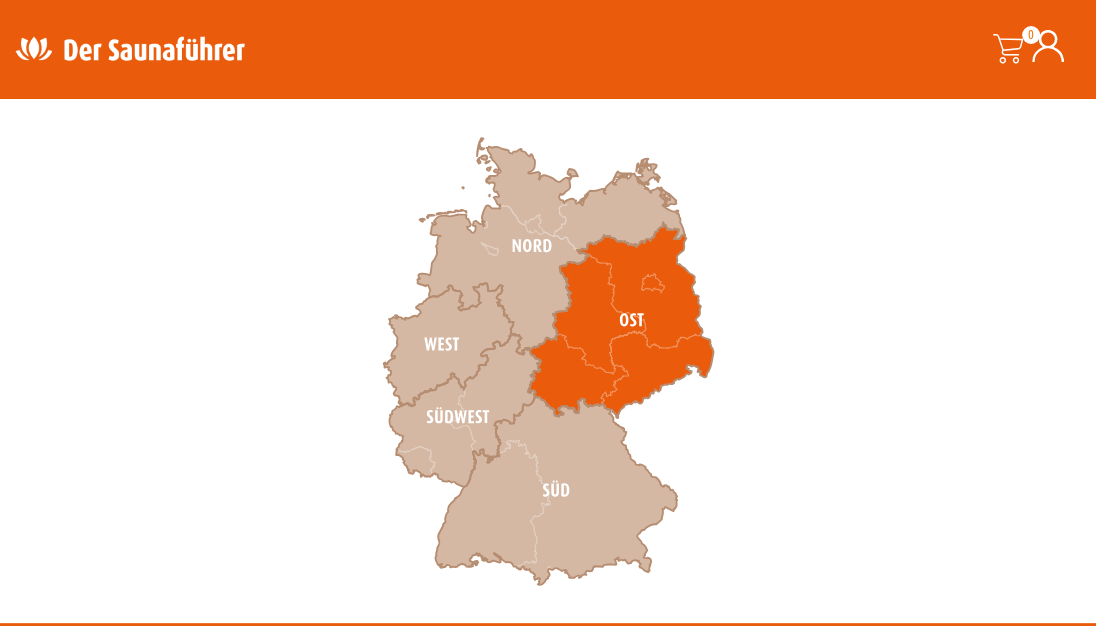 click 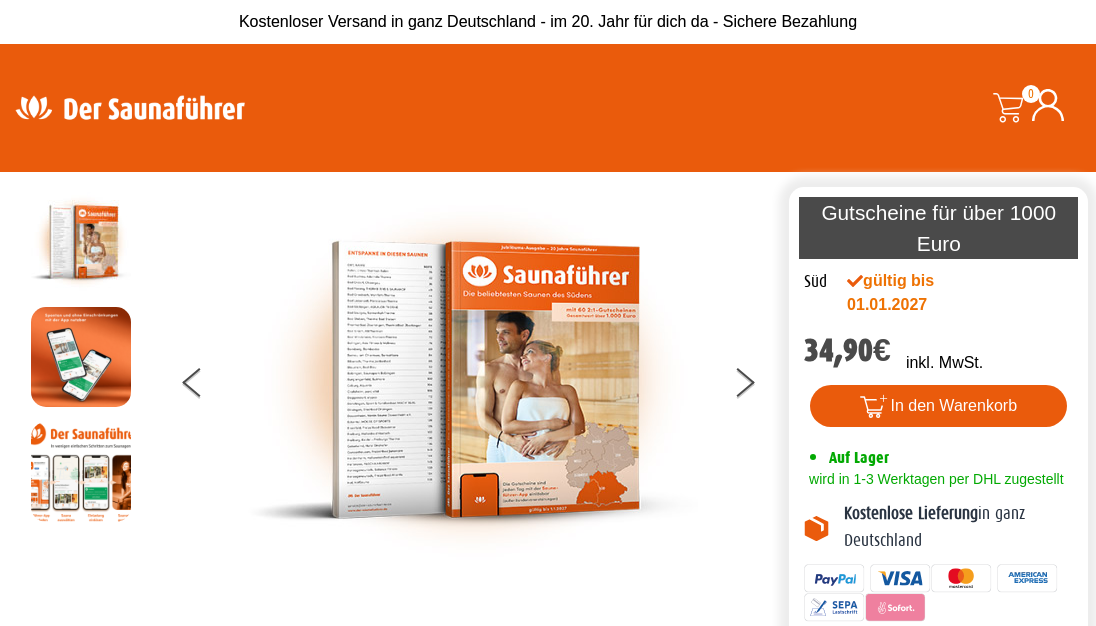 scroll, scrollTop: 0, scrollLeft: 0, axis: both 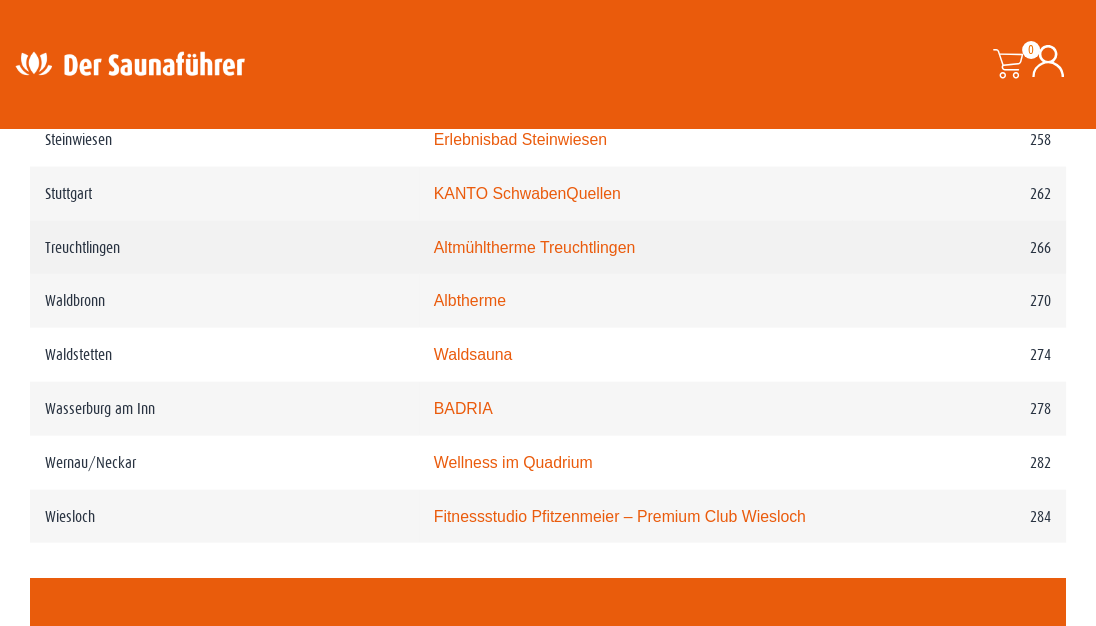 click on "Altmühltherme Treuchtlingen" at bounding box center [534, 247] 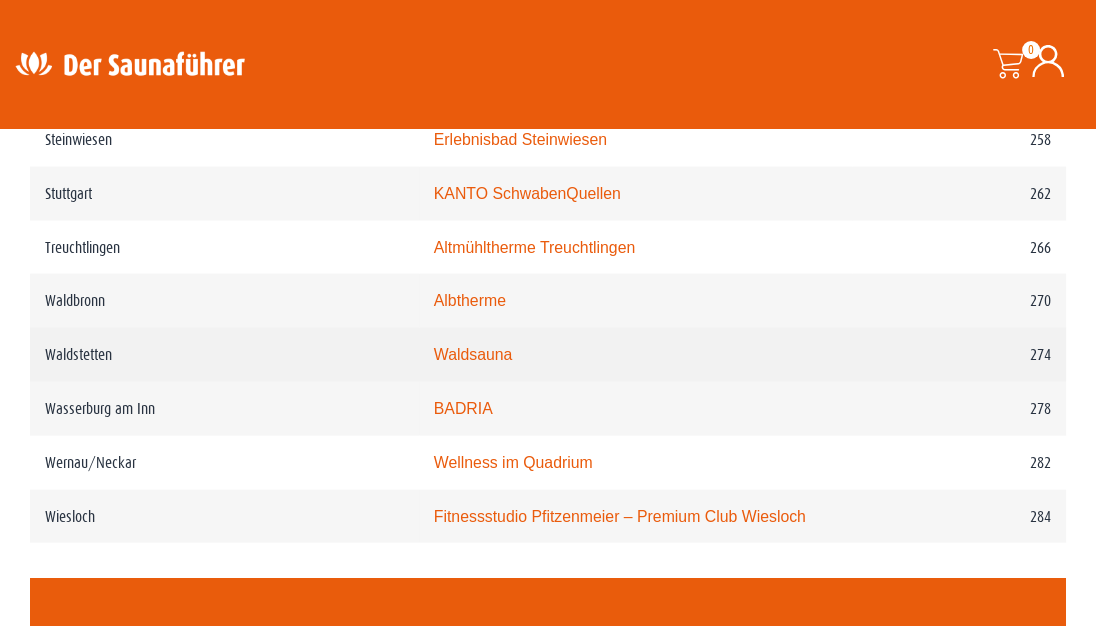 click on "Waldsauna" at bounding box center (473, 354) 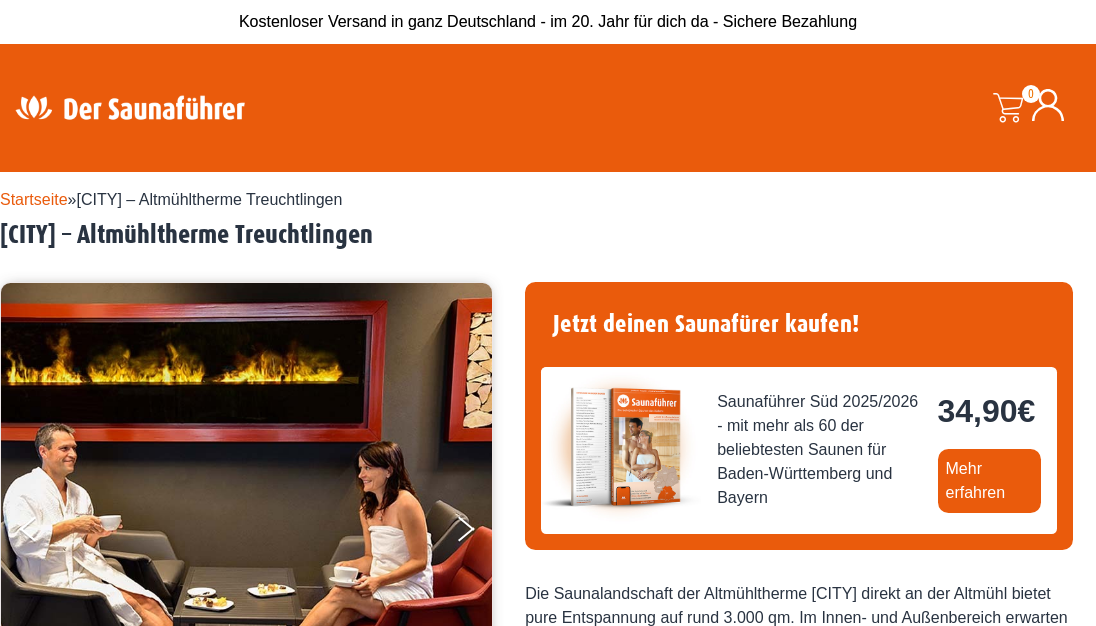 scroll, scrollTop: 0, scrollLeft: 0, axis: both 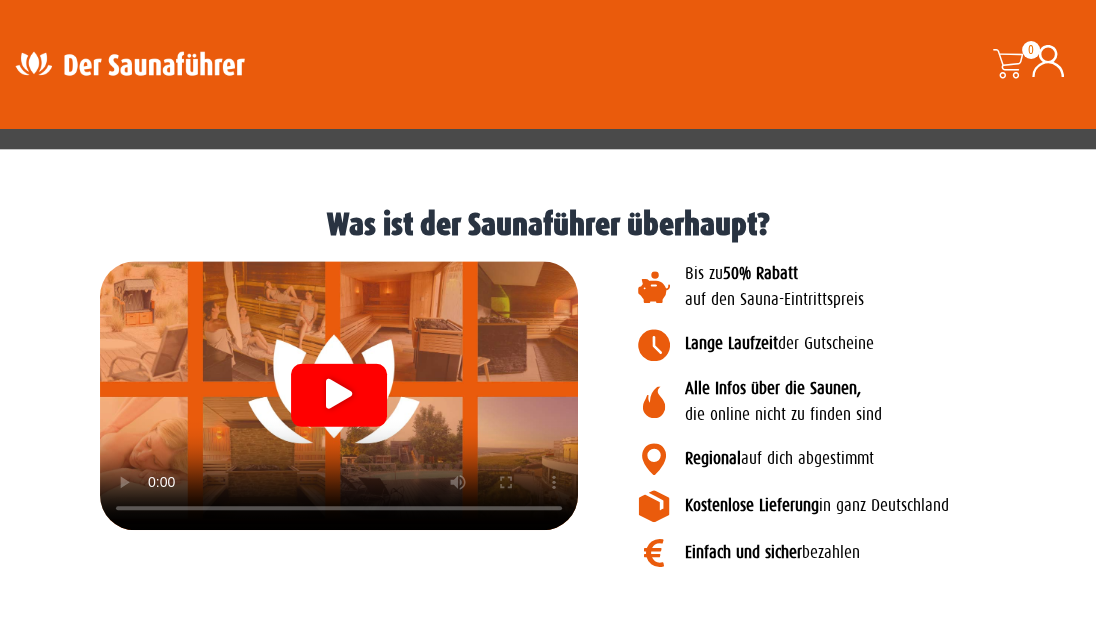 click at bounding box center (339, 394) 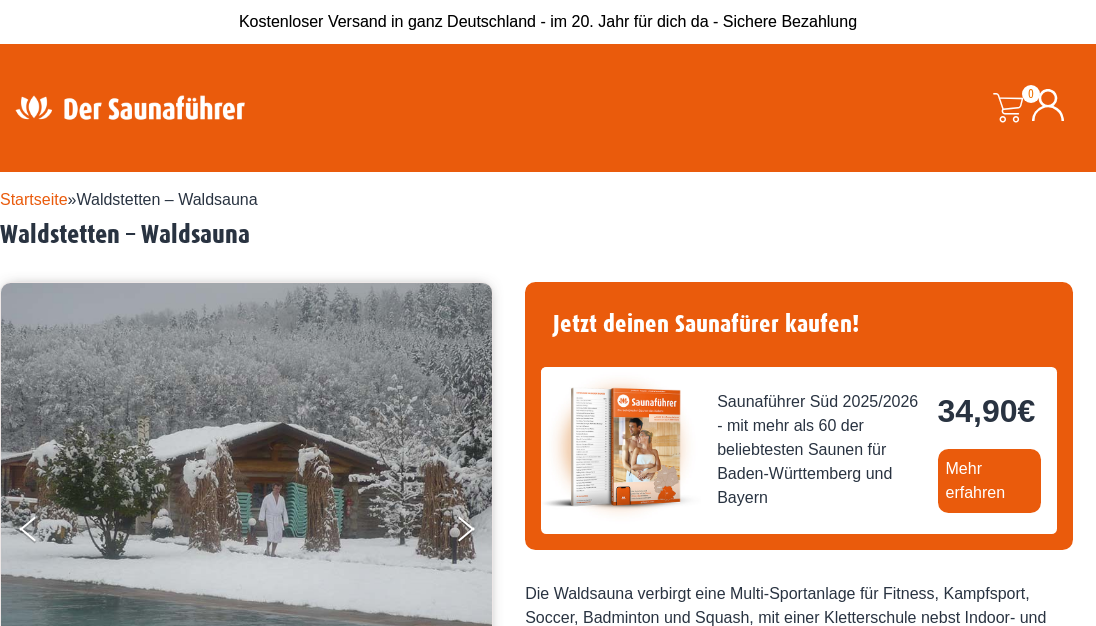 scroll, scrollTop: 0, scrollLeft: 0, axis: both 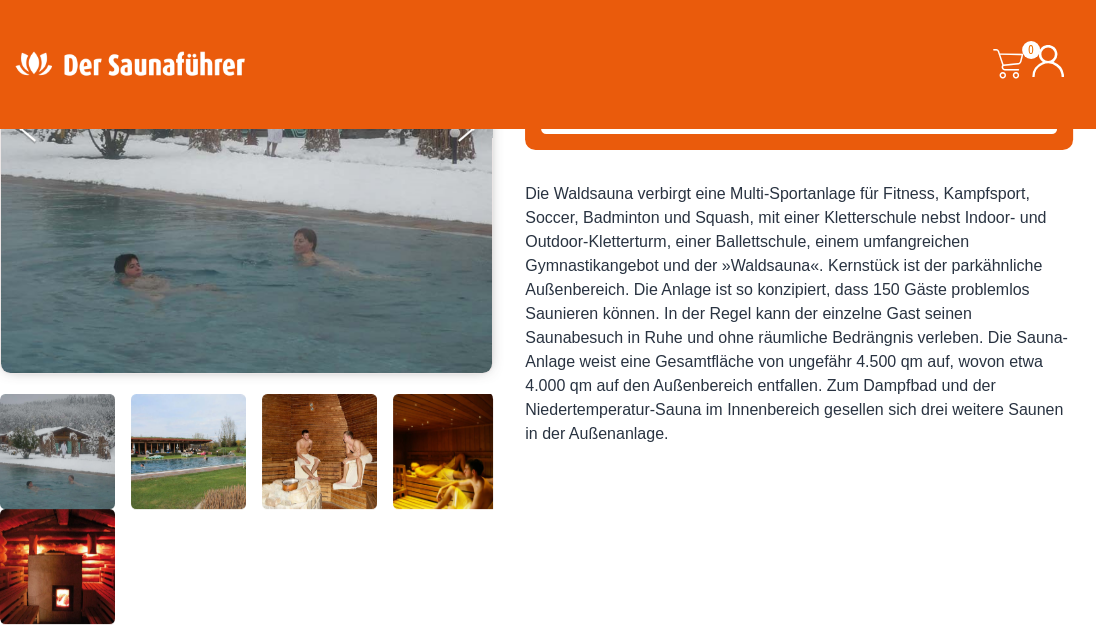 click at bounding box center [188, 451] 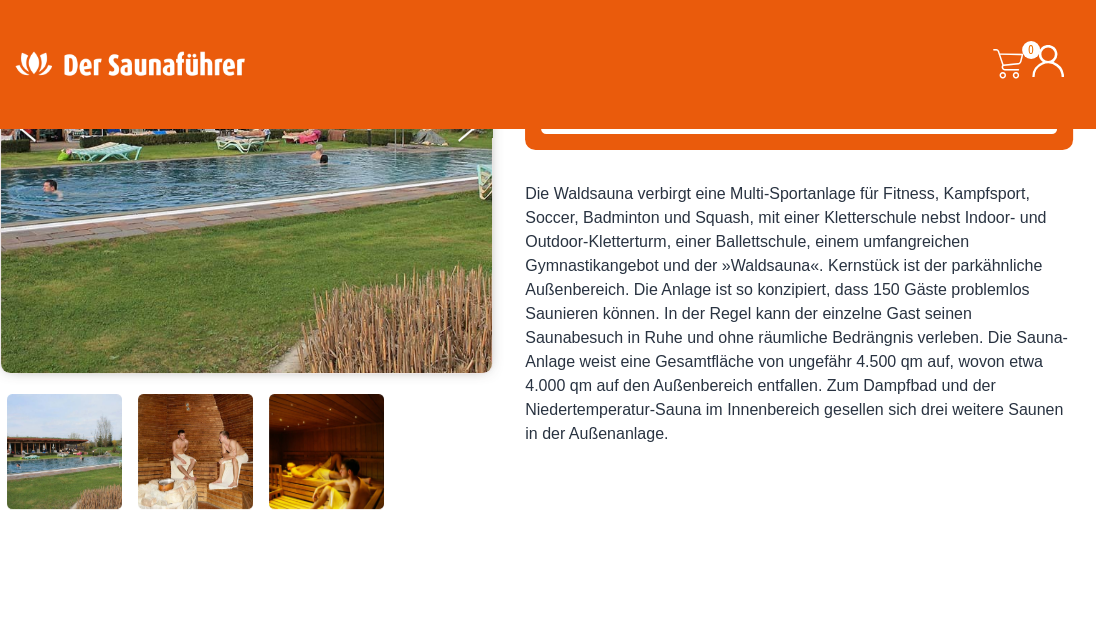scroll, scrollTop: 0, scrollLeft: 0, axis: both 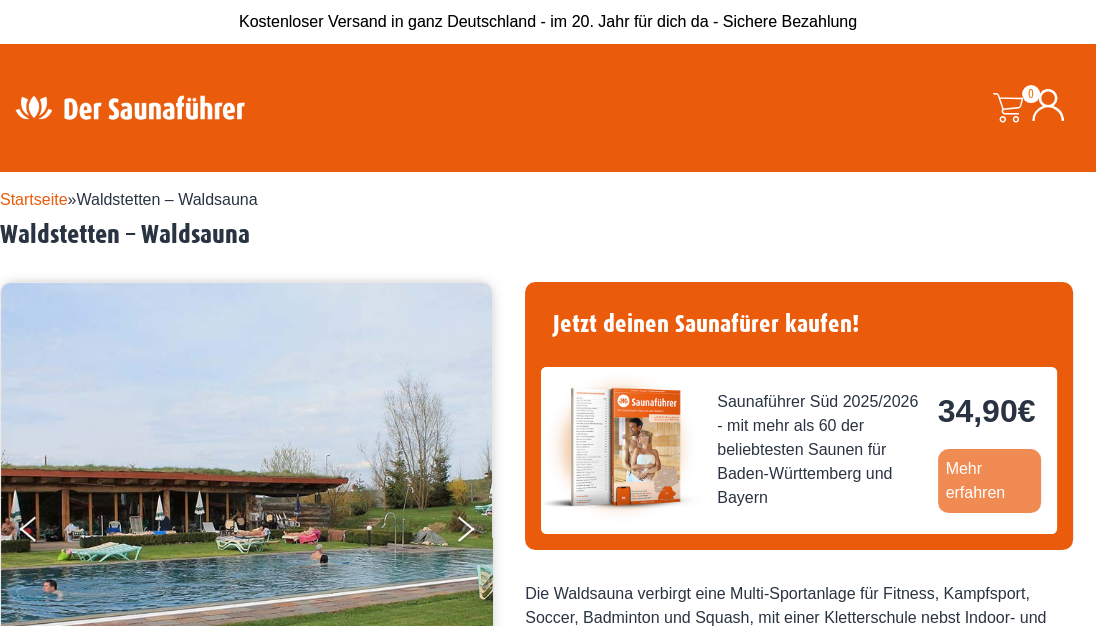 click on "Mehr erfahren" at bounding box center [990, 481] 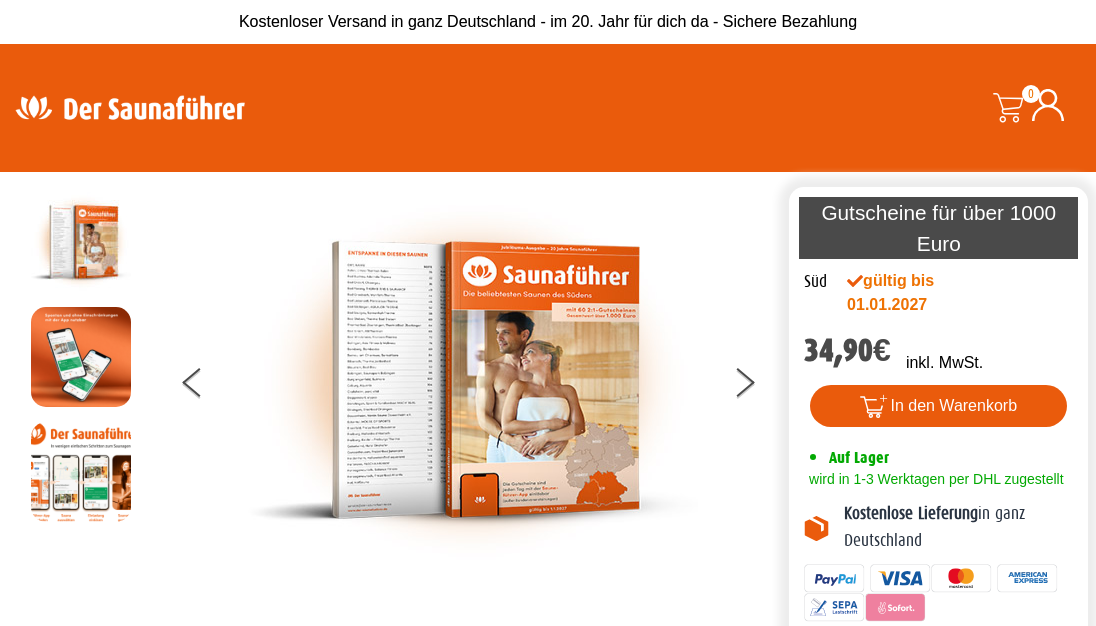 scroll, scrollTop: 0, scrollLeft: 0, axis: both 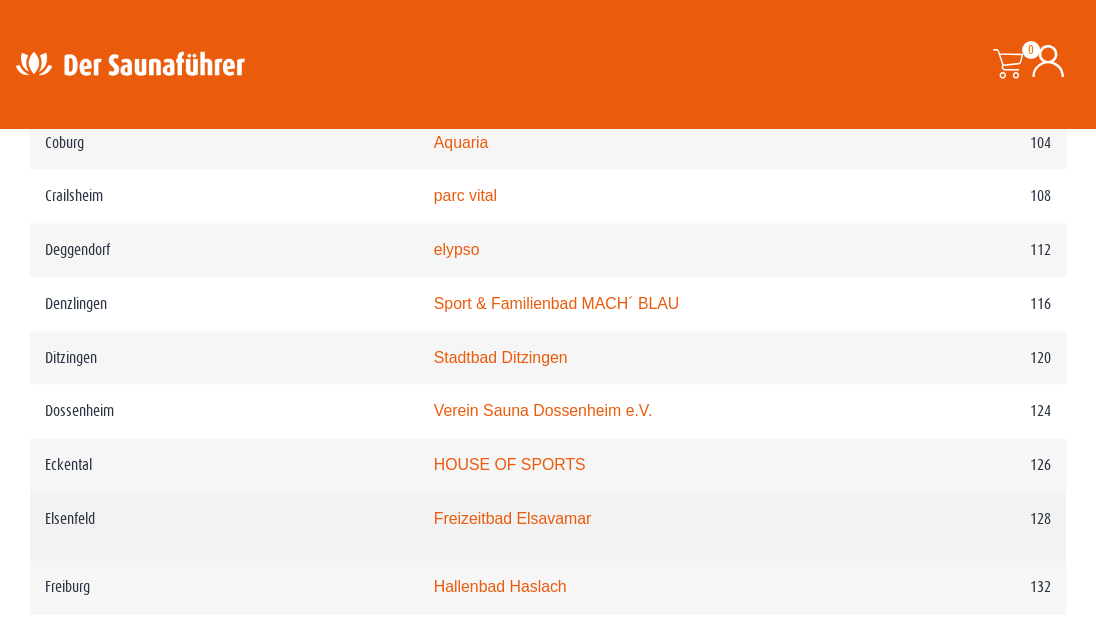 click on "Freizeitbad Elsavamar" at bounding box center [512, 518] 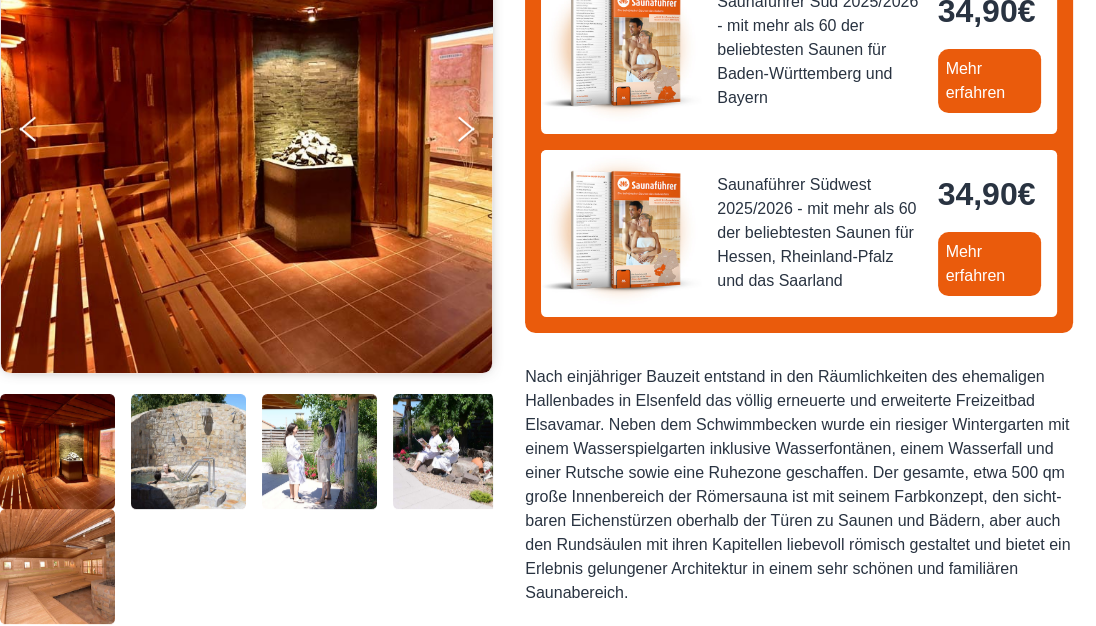 scroll, scrollTop: 0, scrollLeft: 0, axis: both 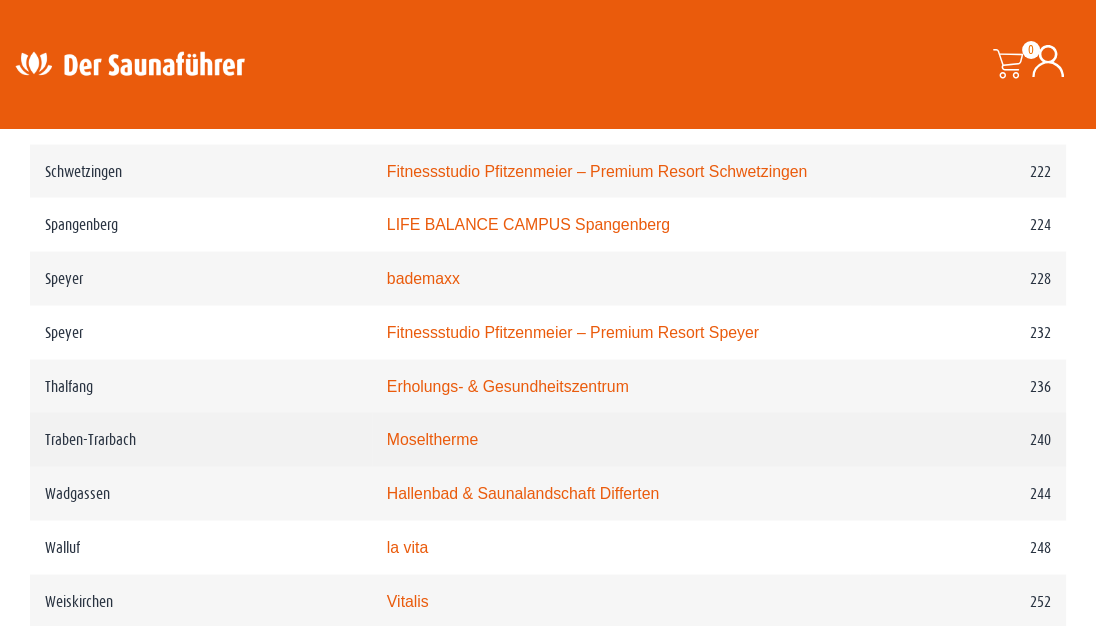 click on "Moseltherme" at bounding box center (432, 439) 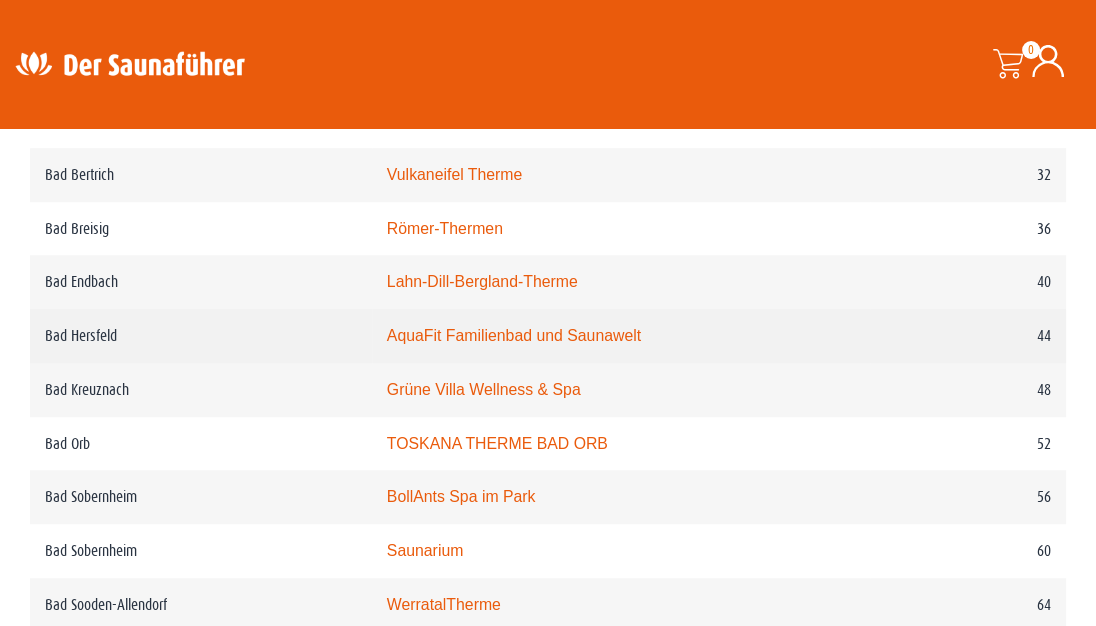 scroll, scrollTop: 999, scrollLeft: 0, axis: vertical 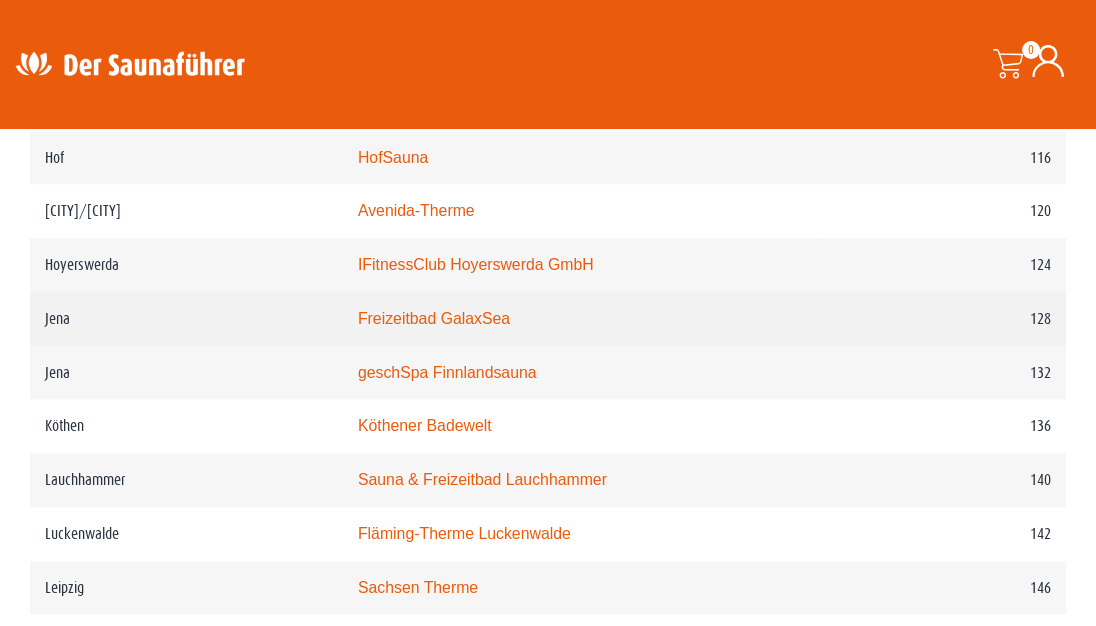 click on "Freizeitbad GalaxSea" at bounding box center [434, 318] 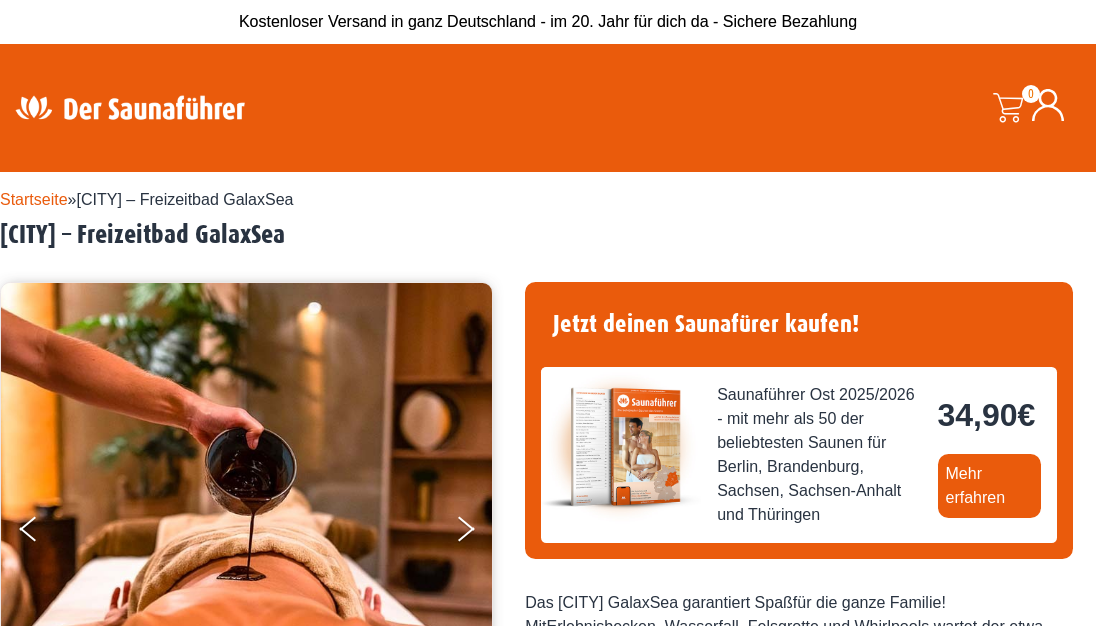 scroll, scrollTop: 0, scrollLeft: 0, axis: both 